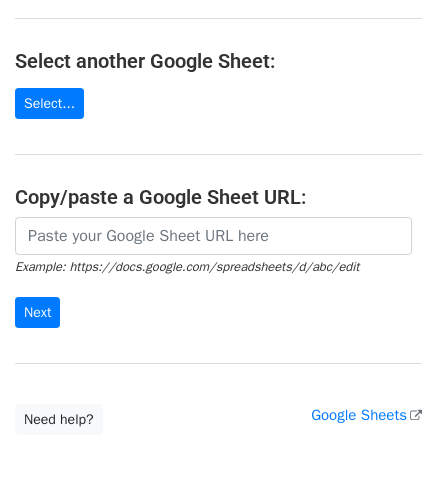 scroll, scrollTop: 224, scrollLeft: 0, axis: vertical 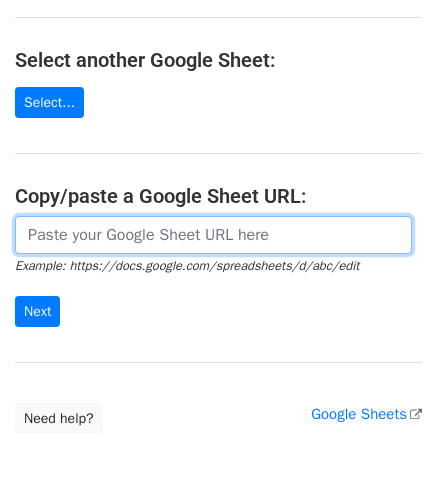 click at bounding box center (213, 235) 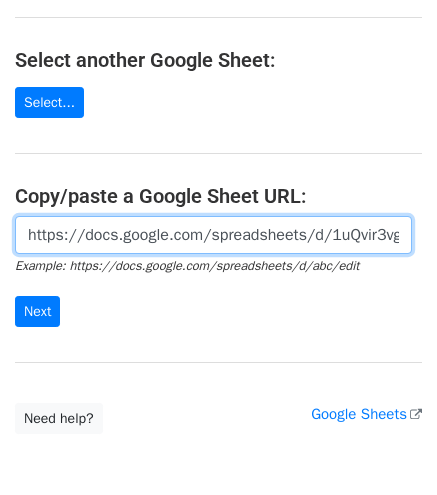 scroll, scrollTop: 0, scrollLeft: 434, axis: horizontal 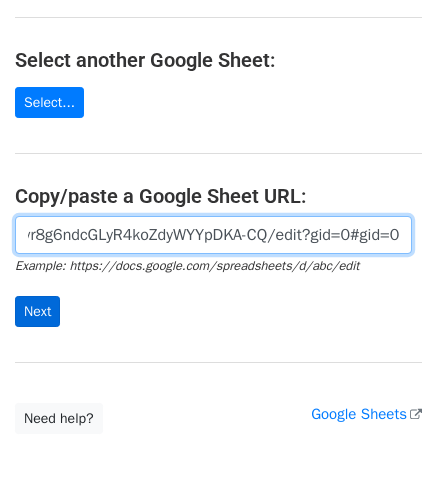 type on "https://docs.google.com/spreadsheets/d/1uQvir3vgDKcI_c-vr8g6ndcGLyR4koZdyWYYpDKA-CQ/edit?gid=0#gid=0" 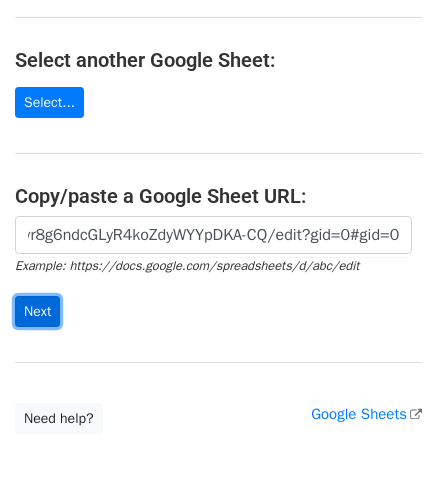 scroll, scrollTop: 0, scrollLeft: 0, axis: both 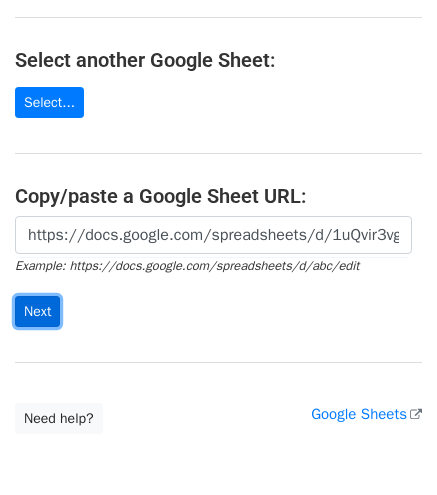 click on "Next" at bounding box center (37, 311) 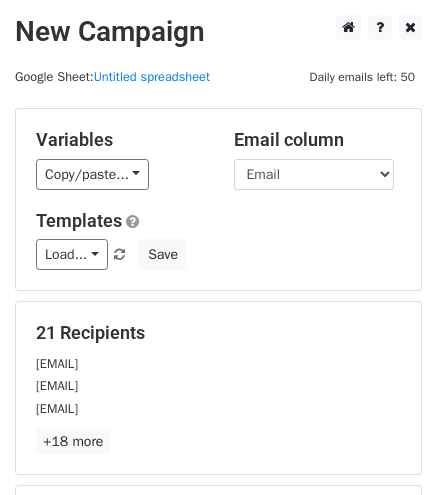 scroll, scrollTop: 0, scrollLeft: 0, axis: both 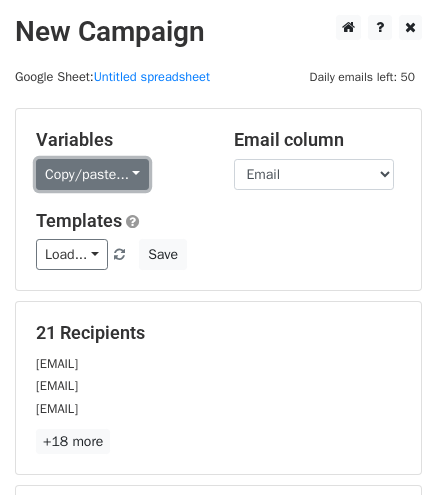 click on "Copy/paste..." at bounding box center (92, 174) 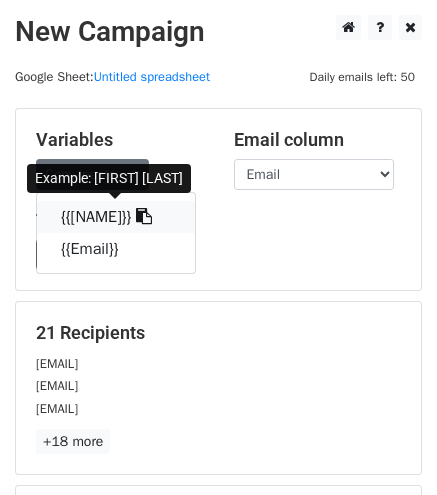 click at bounding box center [144, 216] 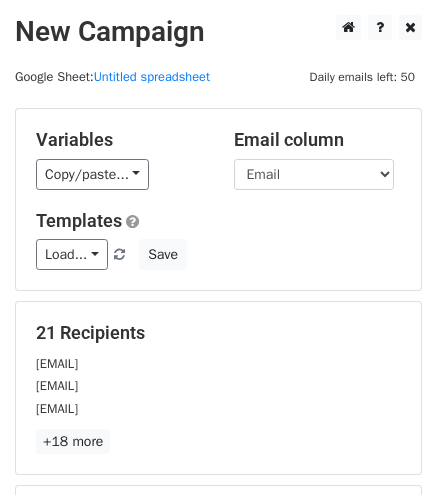 scroll, scrollTop: 278, scrollLeft: 0, axis: vertical 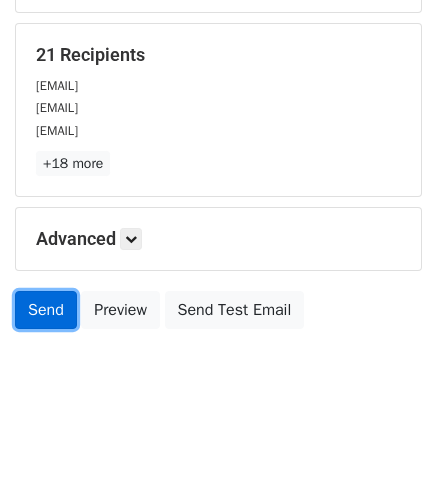 click on "Send" at bounding box center (46, 310) 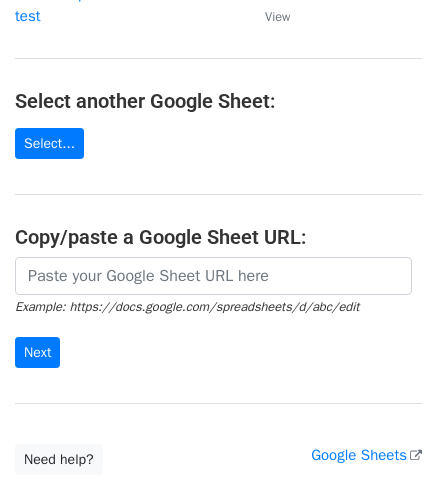 scroll, scrollTop: 190, scrollLeft: 0, axis: vertical 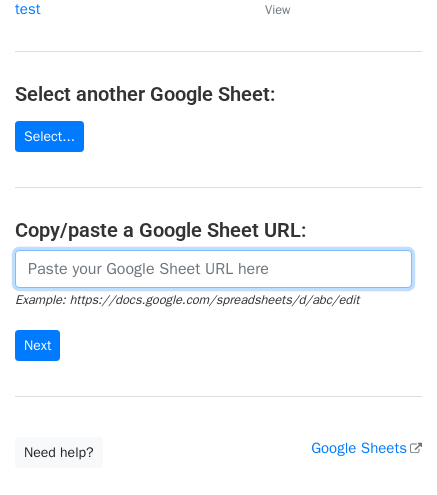 click at bounding box center (213, 269) 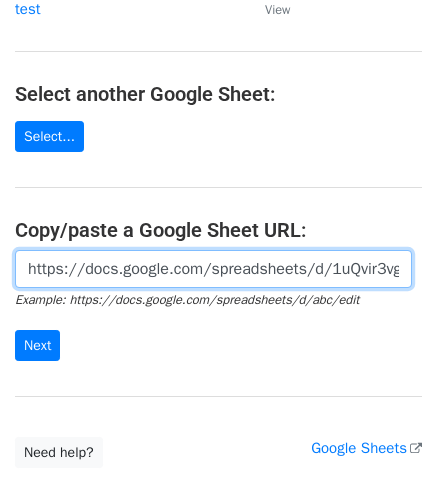 scroll, scrollTop: 0, scrollLeft: 434, axis: horizontal 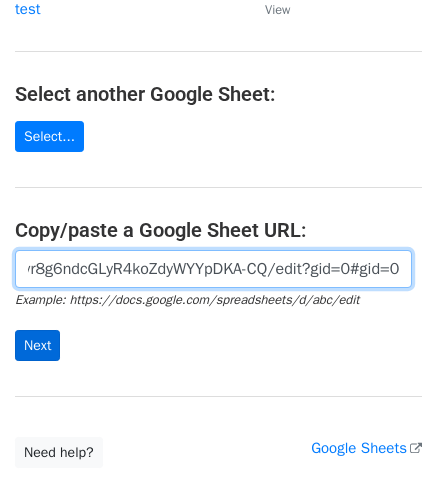 type on "https://docs.google.com/spreadsheets/d/1uQvir3vgDKcI_c-vr8g6ndcGLyR4koZdyWYYpDKA-CQ/edit?gid=0#gid=0" 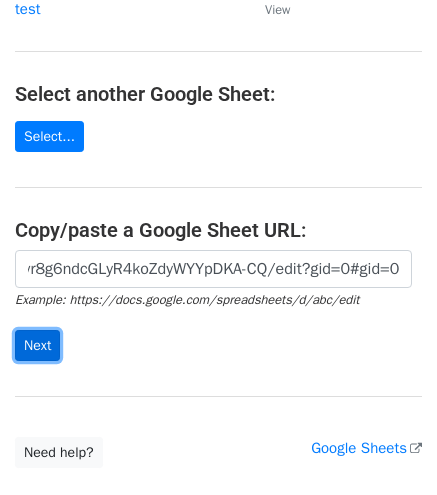 click on "Next" at bounding box center (37, 345) 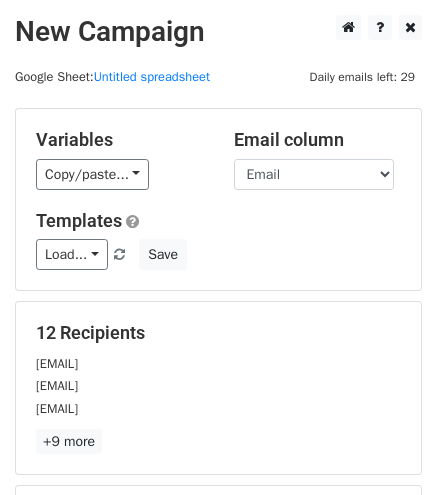 scroll, scrollTop: 0, scrollLeft: 0, axis: both 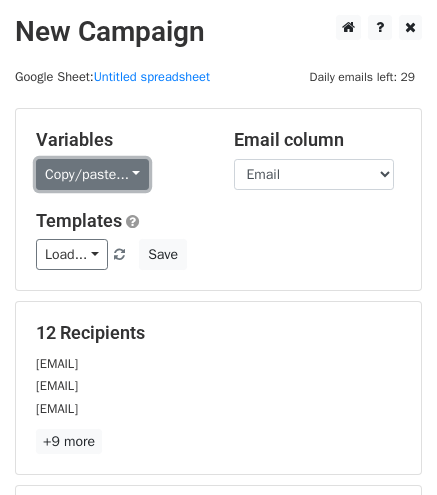 click on "Copy/paste..." at bounding box center (92, 174) 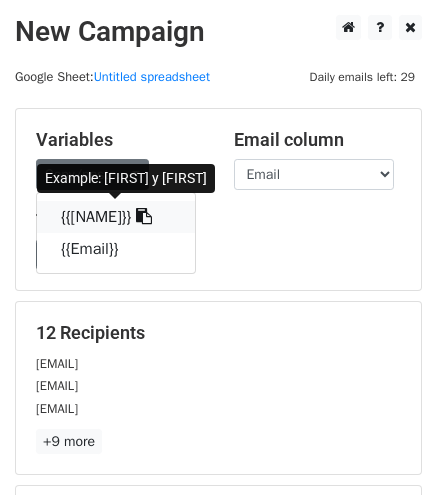 click on "{{Nama}}" at bounding box center (116, 217) 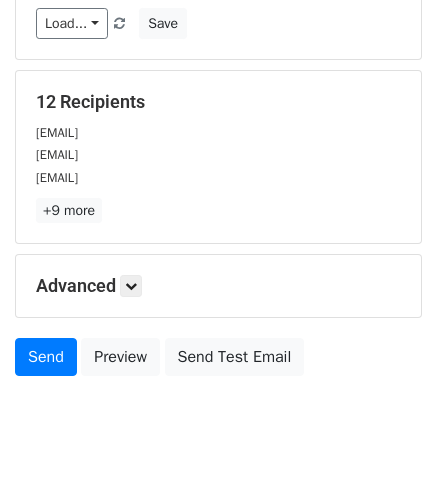 scroll, scrollTop: 232, scrollLeft: 0, axis: vertical 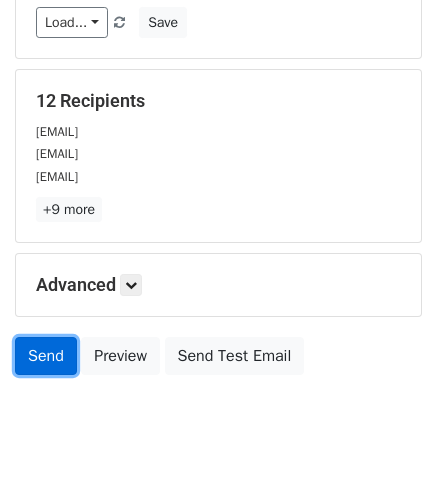 click on "Send" at bounding box center [46, 356] 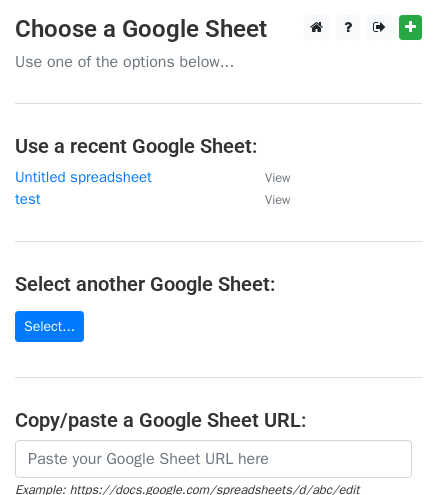 scroll, scrollTop: 234, scrollLeft: 0, axis: vertical 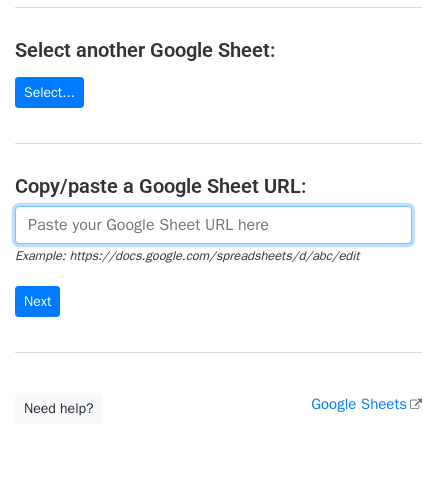 click at bounding box center [213, 225] 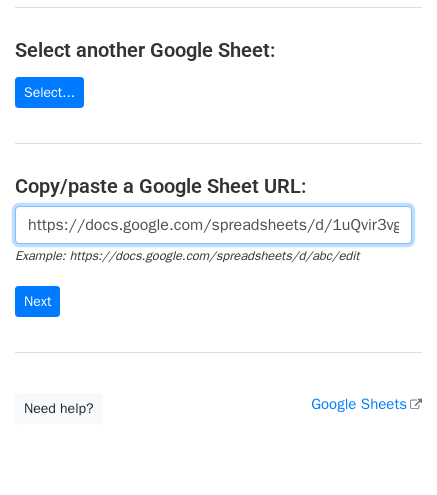 scroll, scrollTop: 0, scrollLeft: 434, axis: horizontal 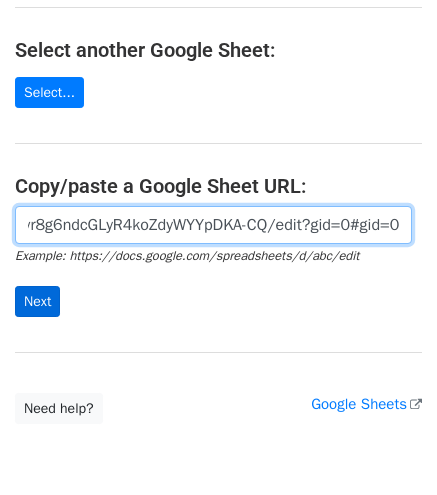 type on "https://docs.google.com/spreadsheets/d/1uQvir3vgDKcI_c-vr8g6ndcGLyR4koZdyWYYpDKA-CQ/edit?gid=0#gid=0" 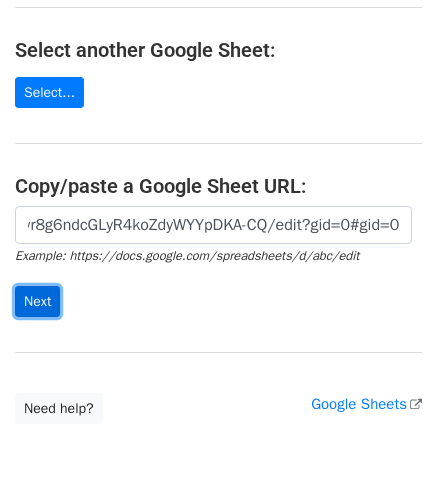 click on "Next" at bounding box center [37, 301] 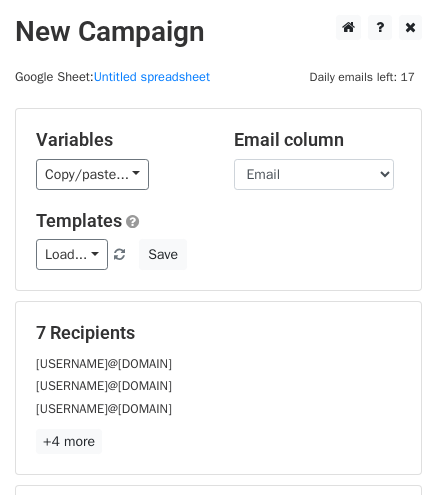 scroll, scrollTop: 0, scrollLeft: 0, axis: both 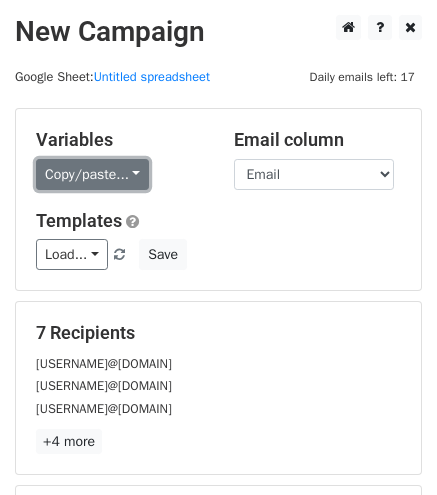 click on "Copy/paste..." at bounding box center (92, 174) 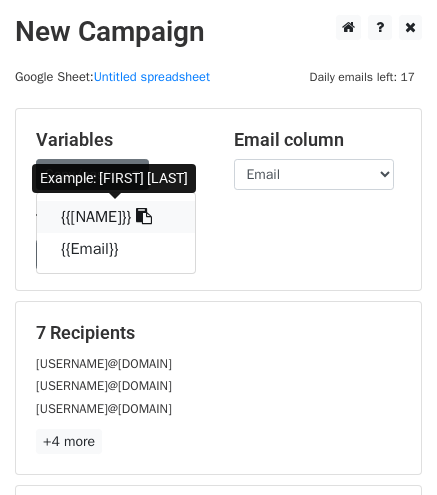 click on "{{[NAME]}}" at bounding box center (116, 217) 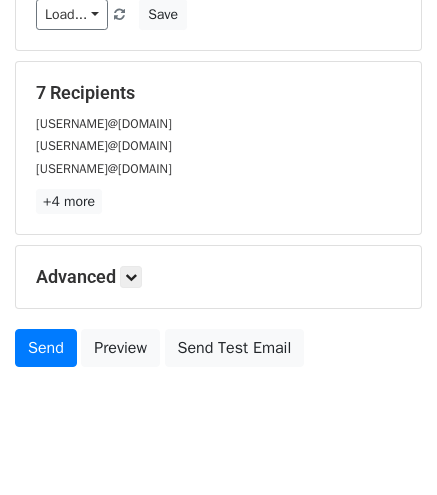 scroll, scrollTop: 241, scrollLeft: 0, axis: vertical 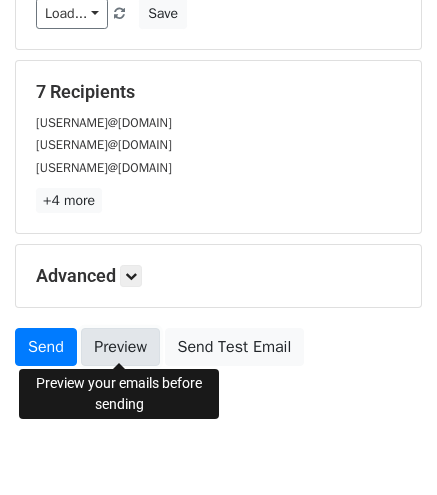 click on "Preview" at bounding box center (120, 347) 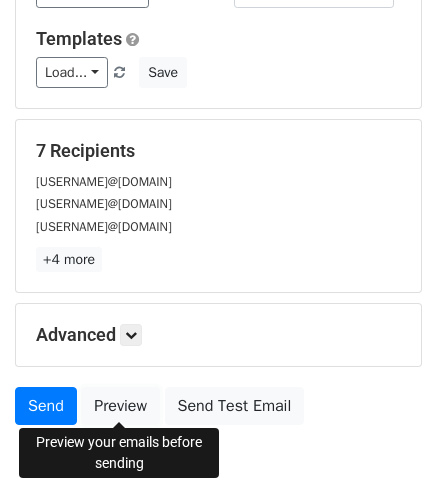 scroll, scrollTop: 262, scrollLeft: 0, axis: vertical 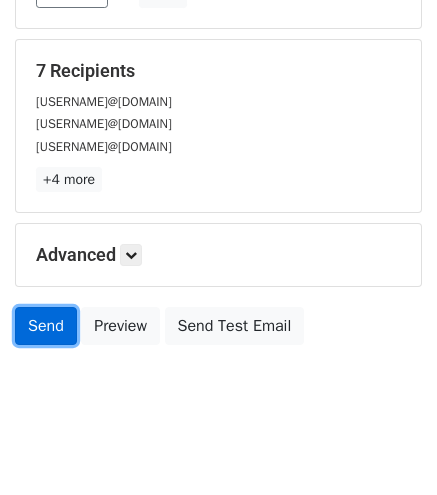 click on "Send" at bounding box center [46, 326] 